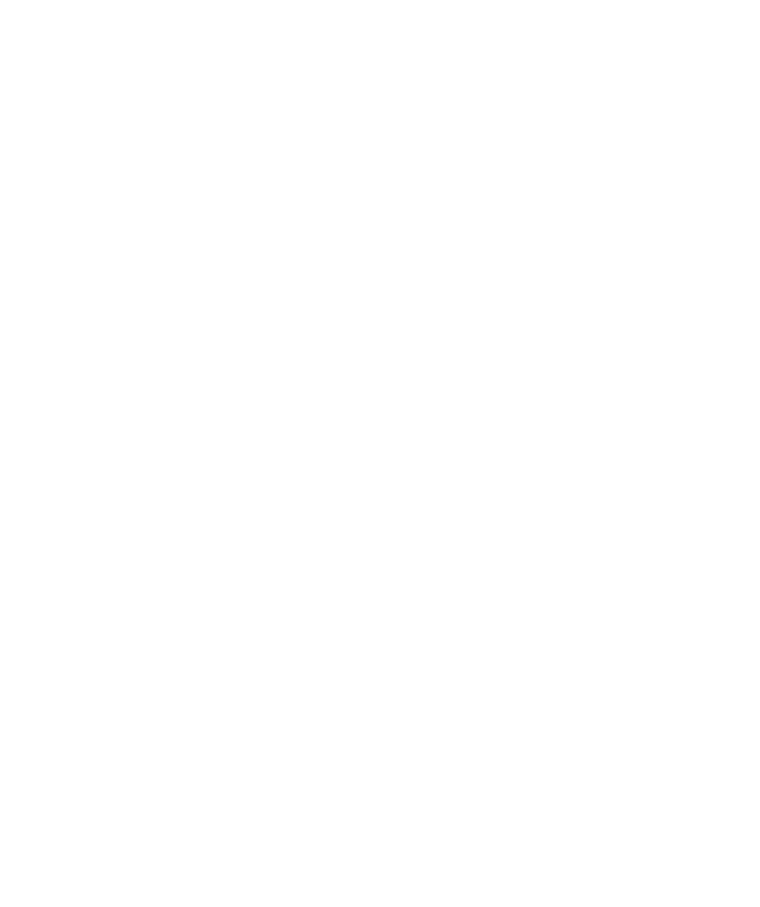 select on "*" 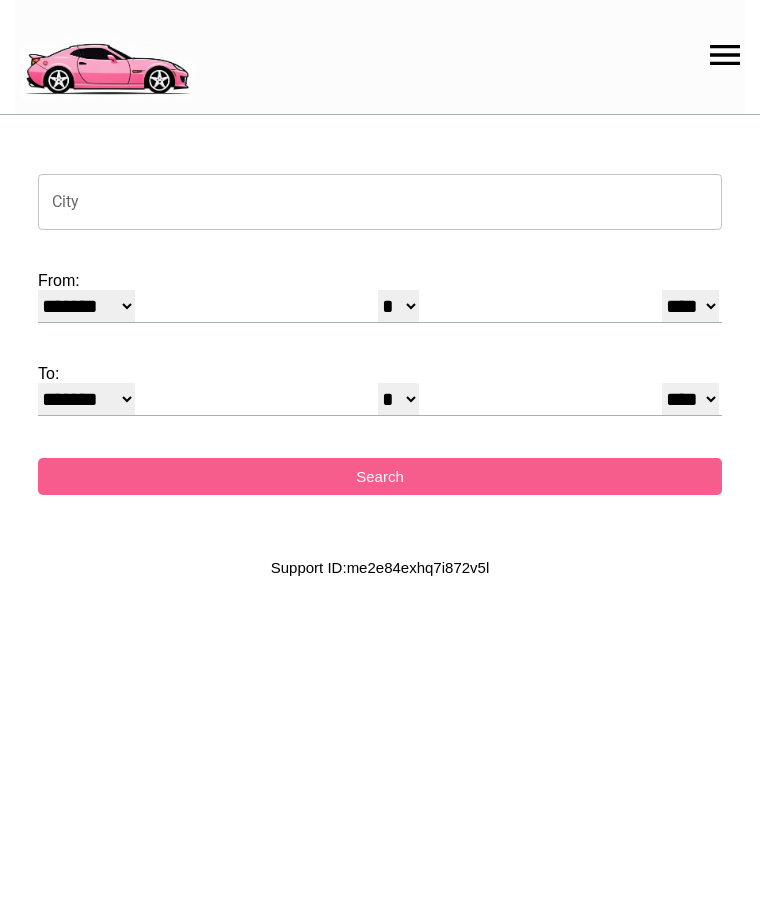 scroll, scrollTop: 0, scrollLeft: 0, axis: both 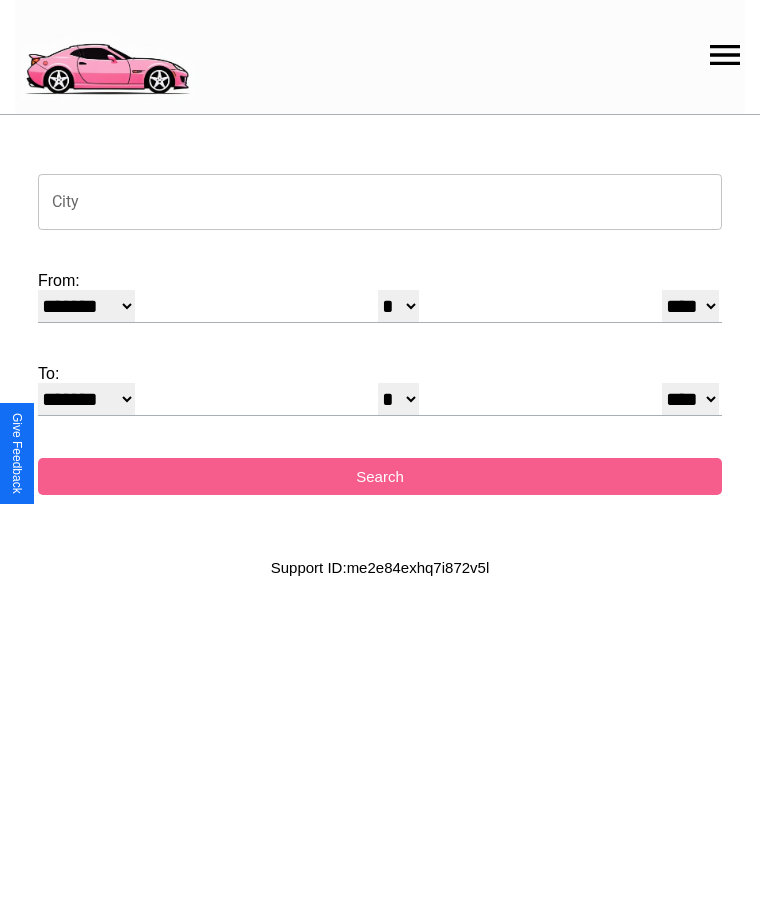 click 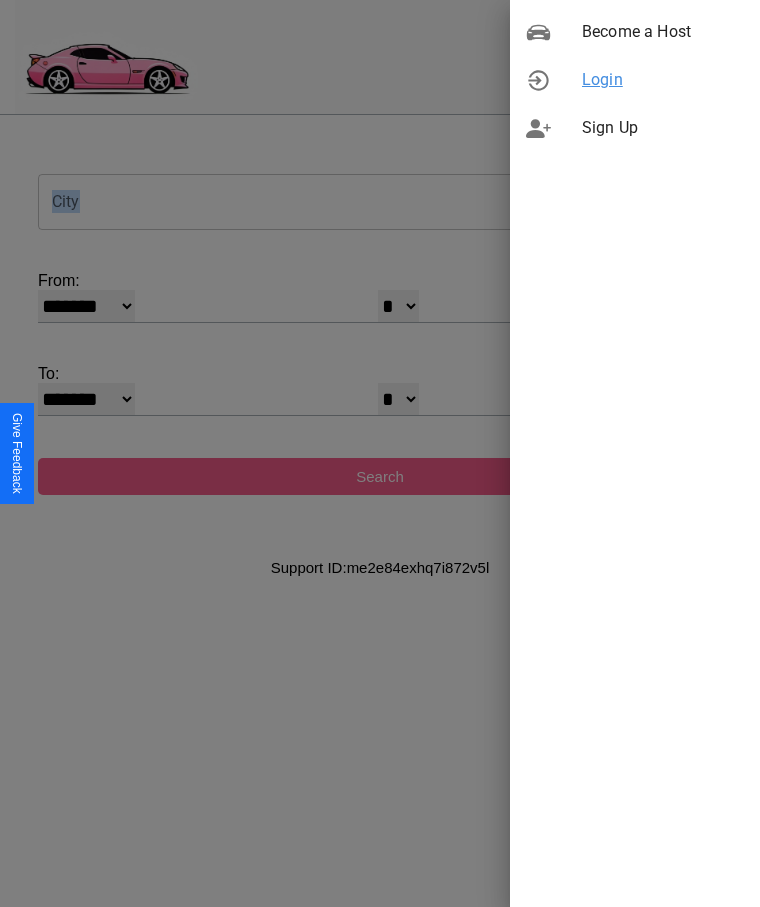 click on "Login" at bounding box center [663, 80] 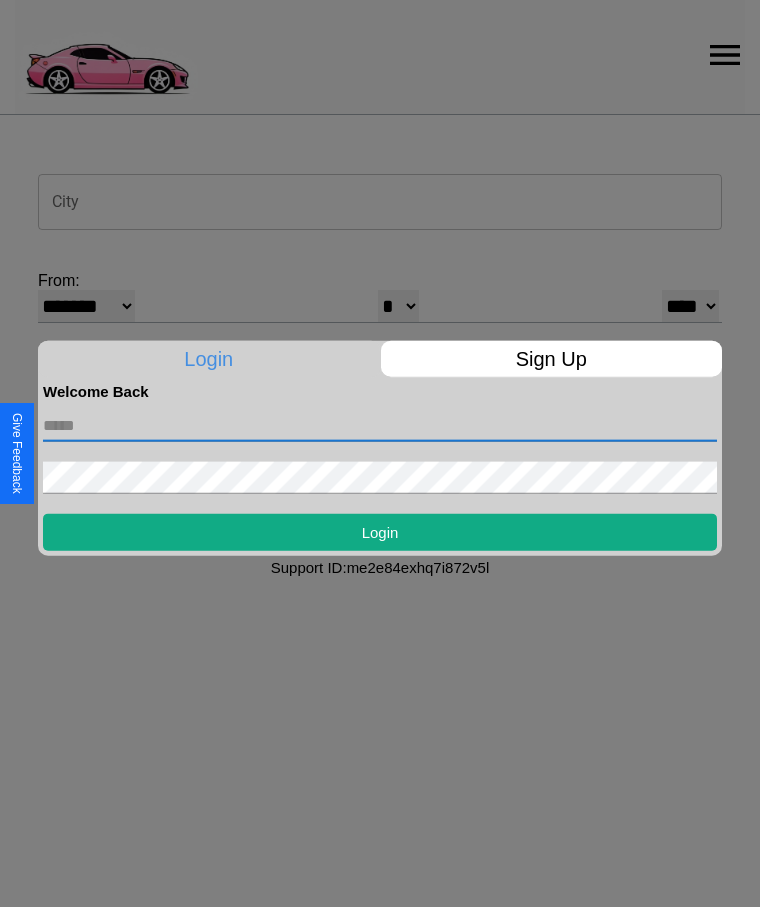 click at bounding box center (380, 425) 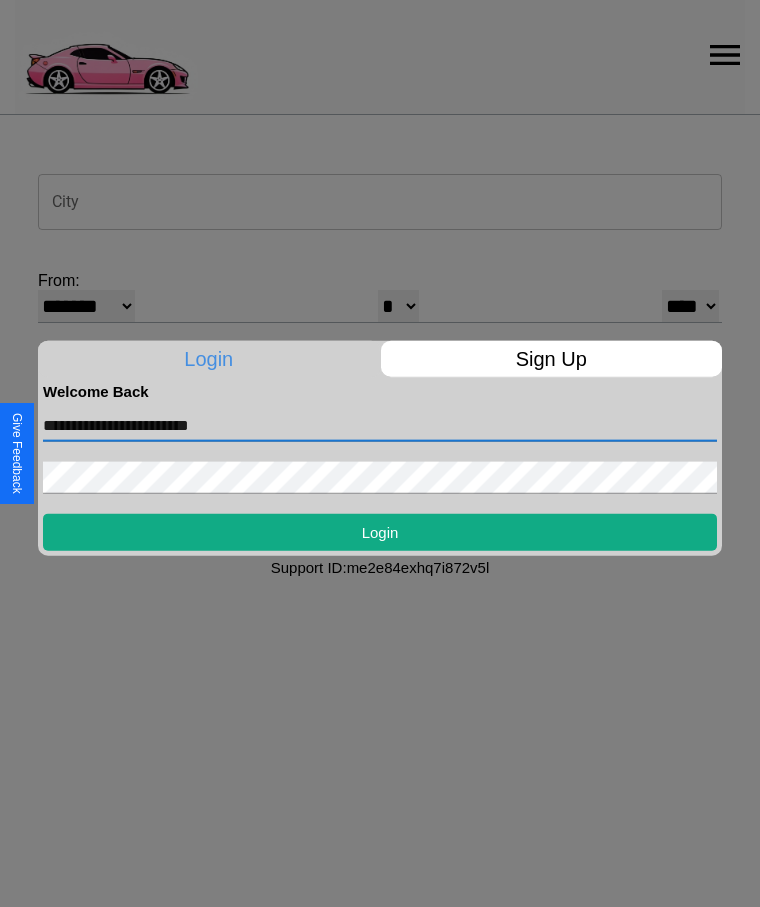 type on "**********" 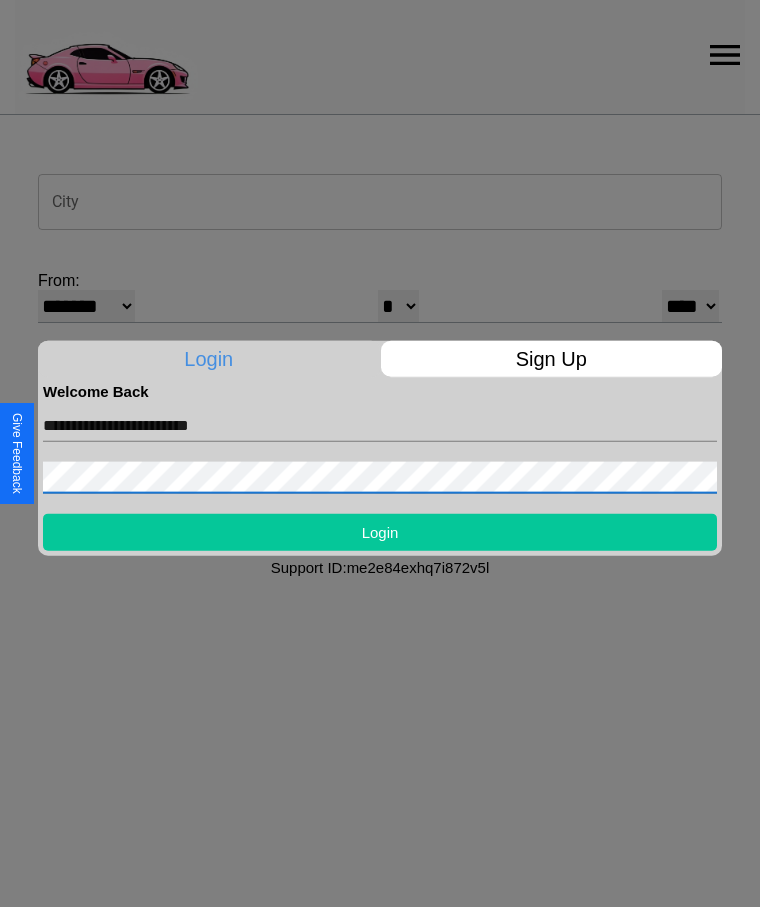 click on "Login" at bounding box center (380, 531) 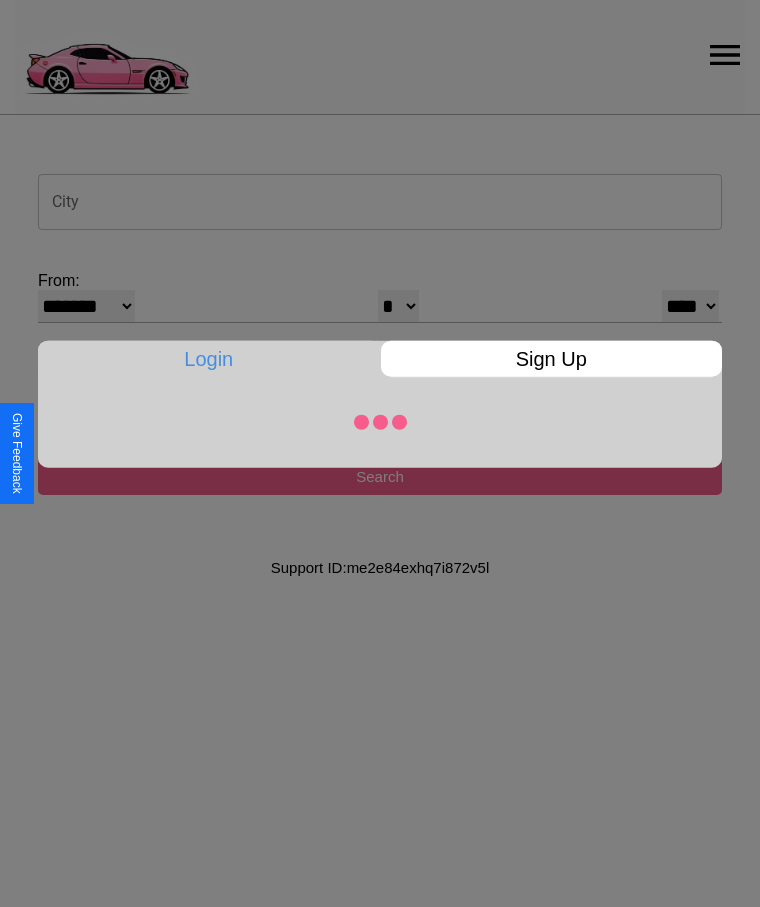 select on "*" 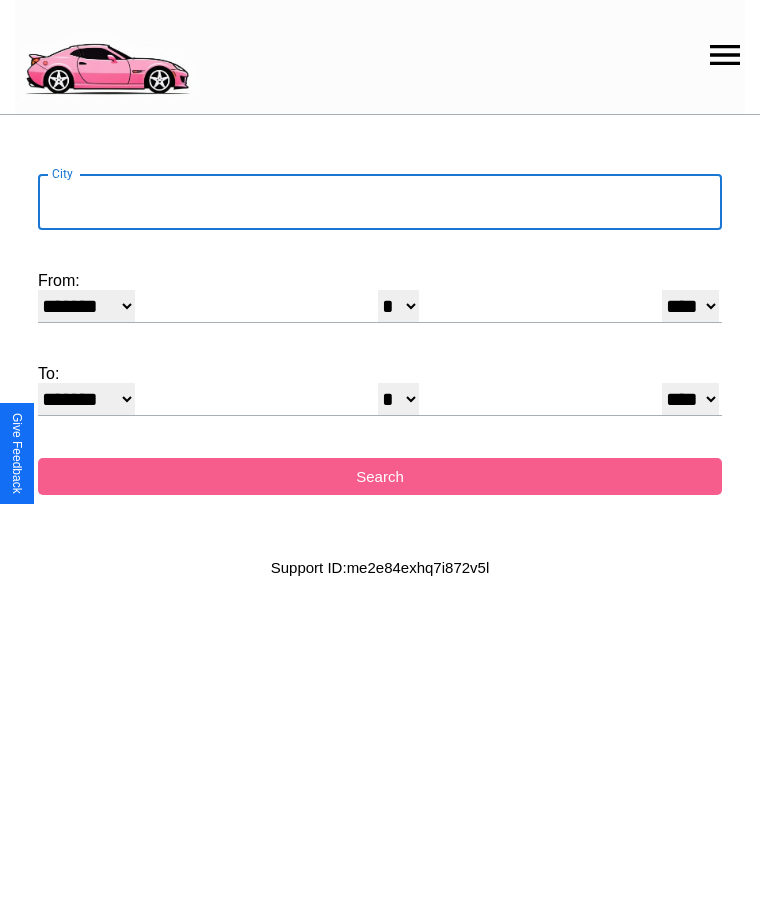 click on "City" at bounding box center (380, 202) 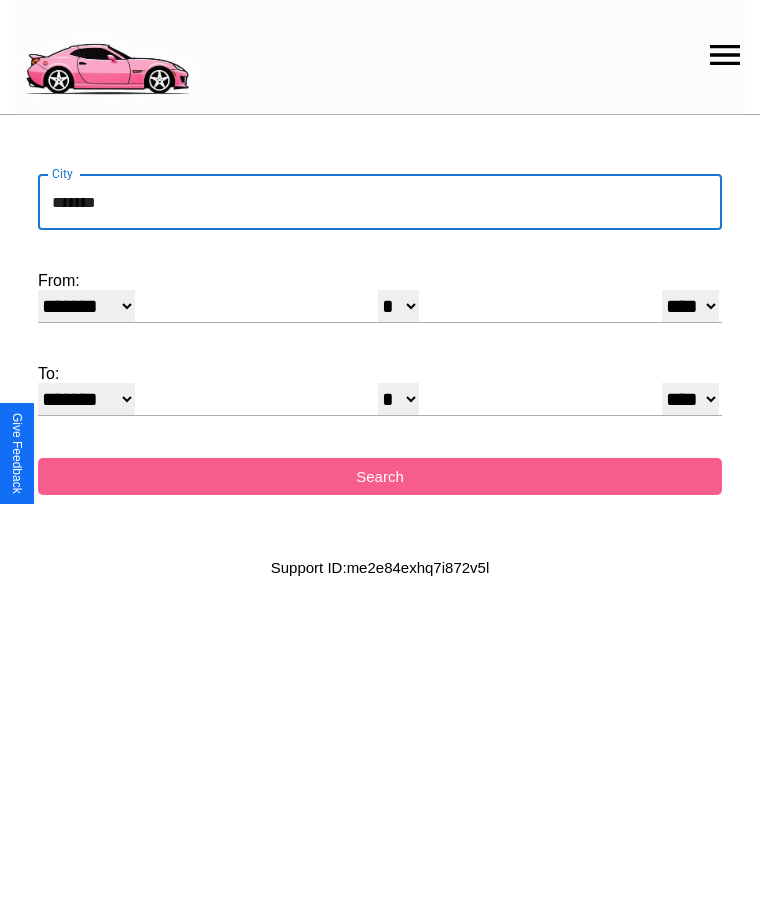 type on "*******" 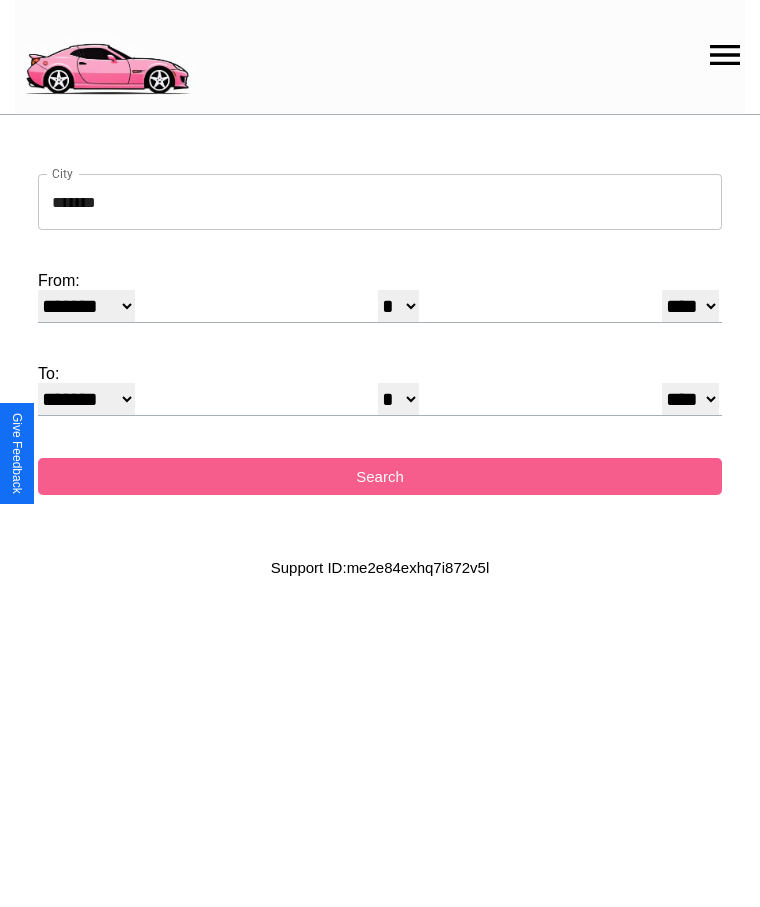 click on "******* ******** ***** ***** *** **** **** ****** ********* ******* ******** ********" at bounding box center (86, 306) 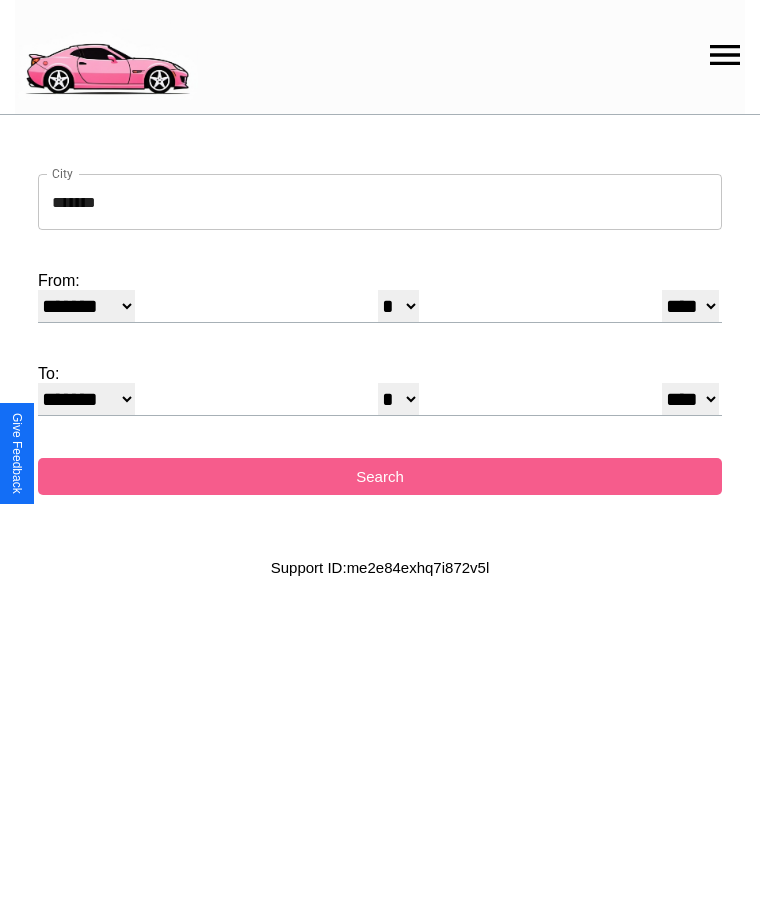 select on "*" 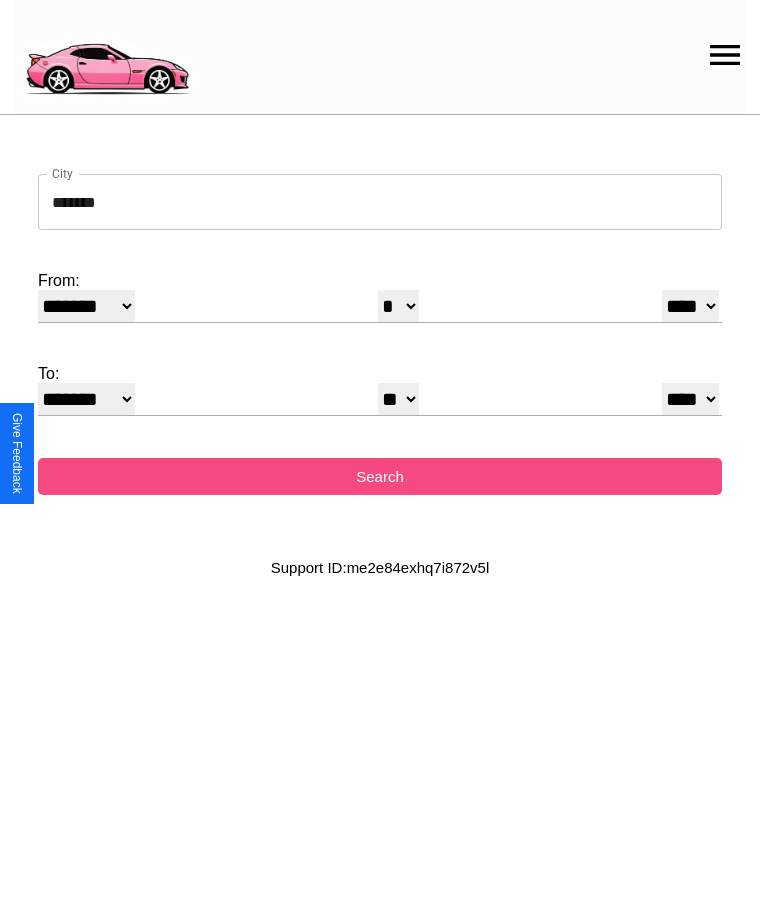 click on "Search" at bounding box center [380, 476] 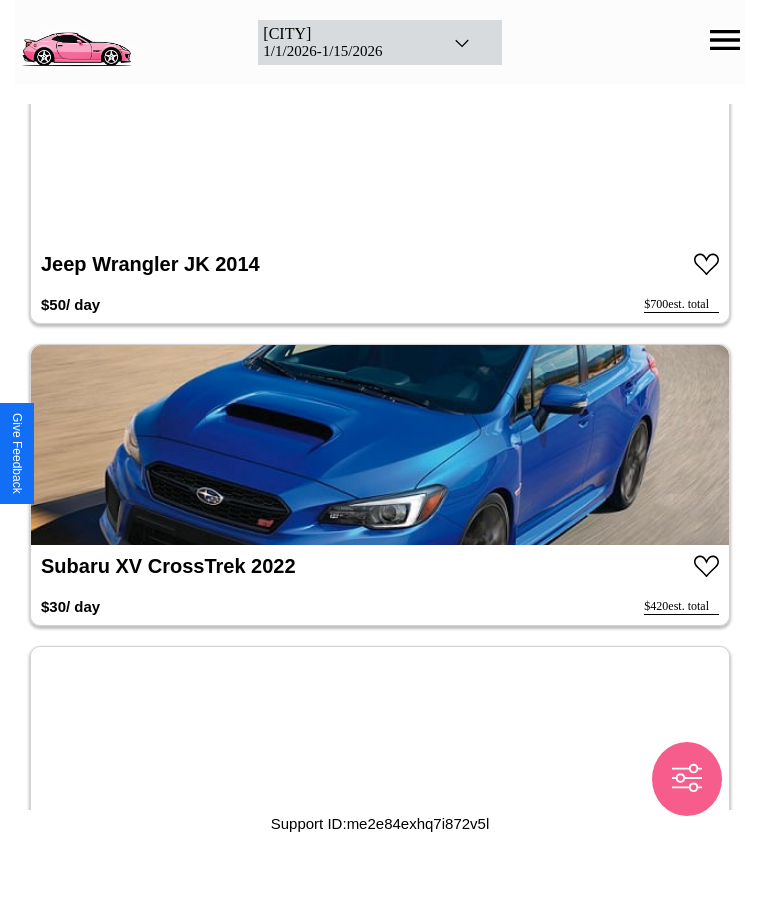 scroll, scrollTop: 12502, scrollLeft: 0, axis: vertical 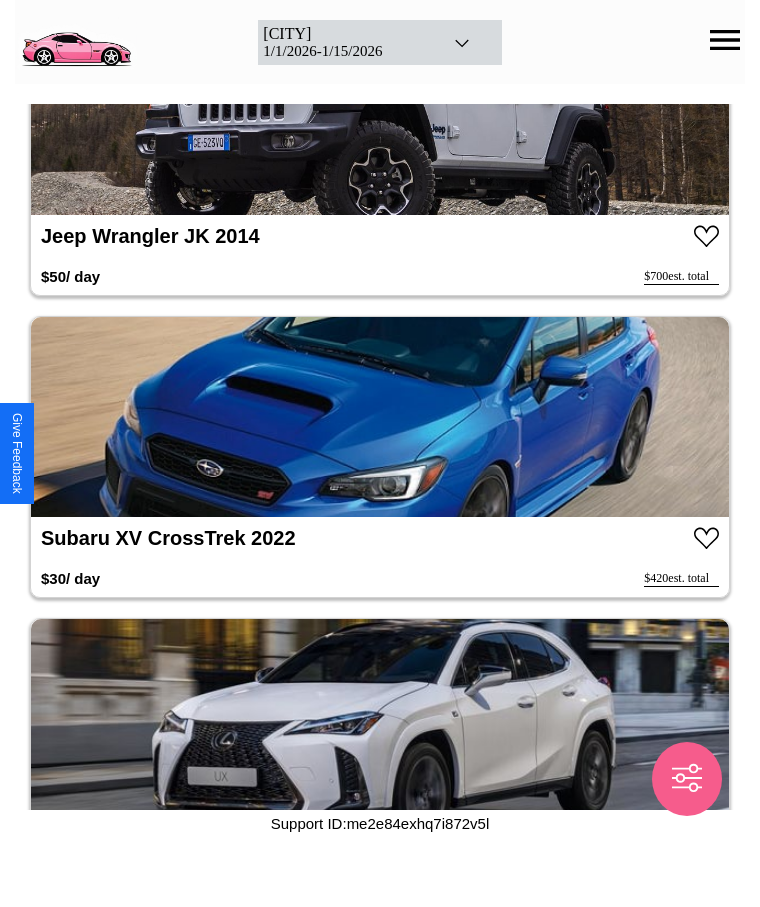 click at bounding box center [380, 417] 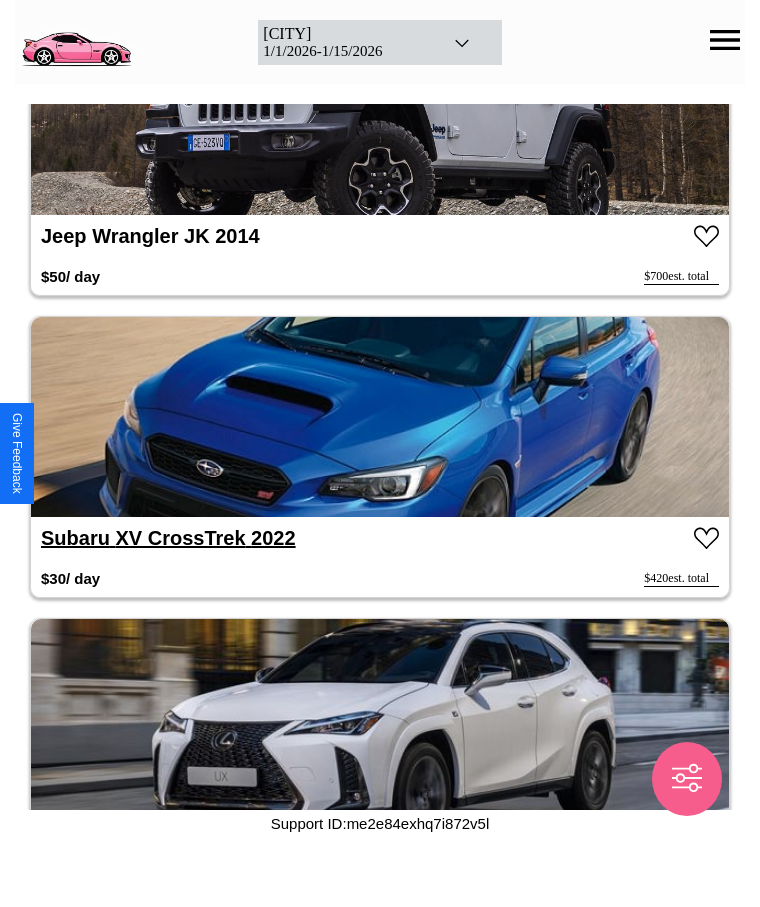 click on "Subaru   XV CrossTrek   2022" at bounding box center [168, 538] 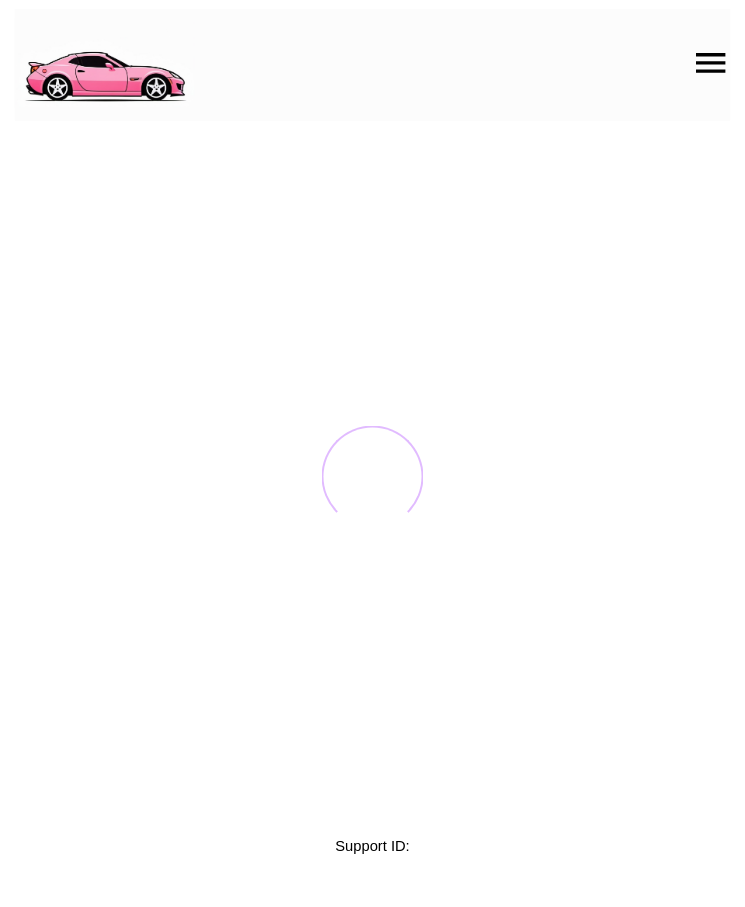 scroll, scrollTop: 0, scrollLeft: 0, axis: both 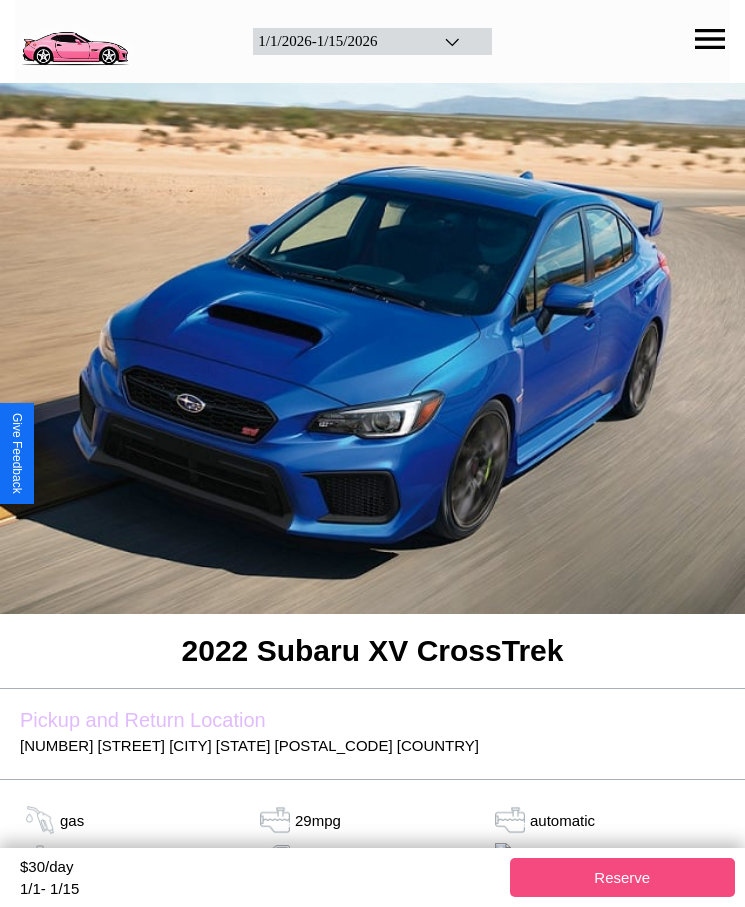 click on "Reserve" at bounding box center (623, 877) 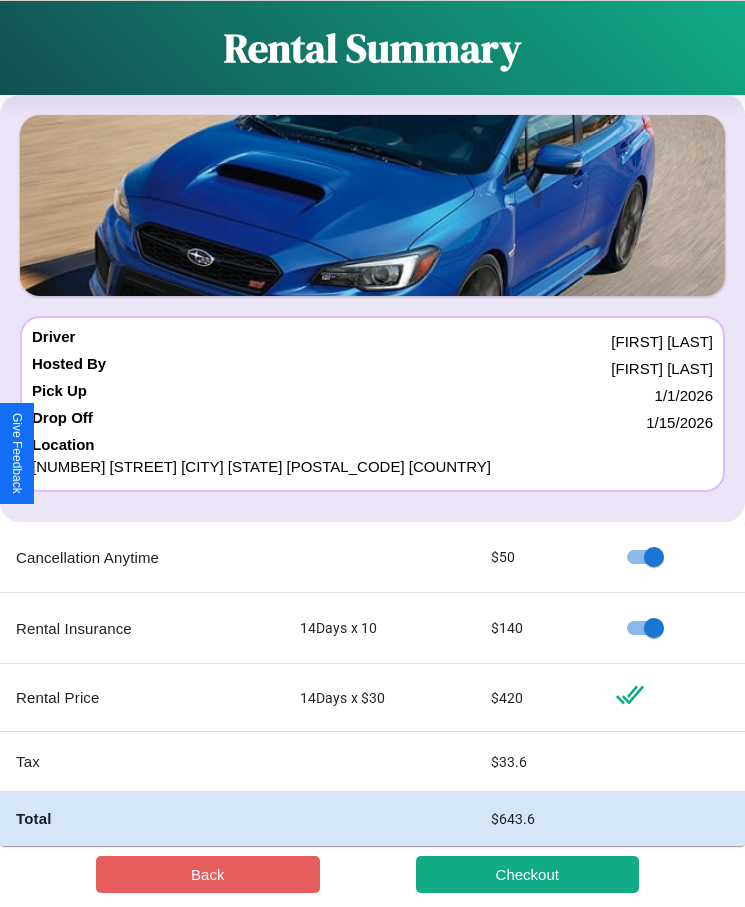 scroll, scrollTop: 23, scrollLeft: 0, axis: vertical 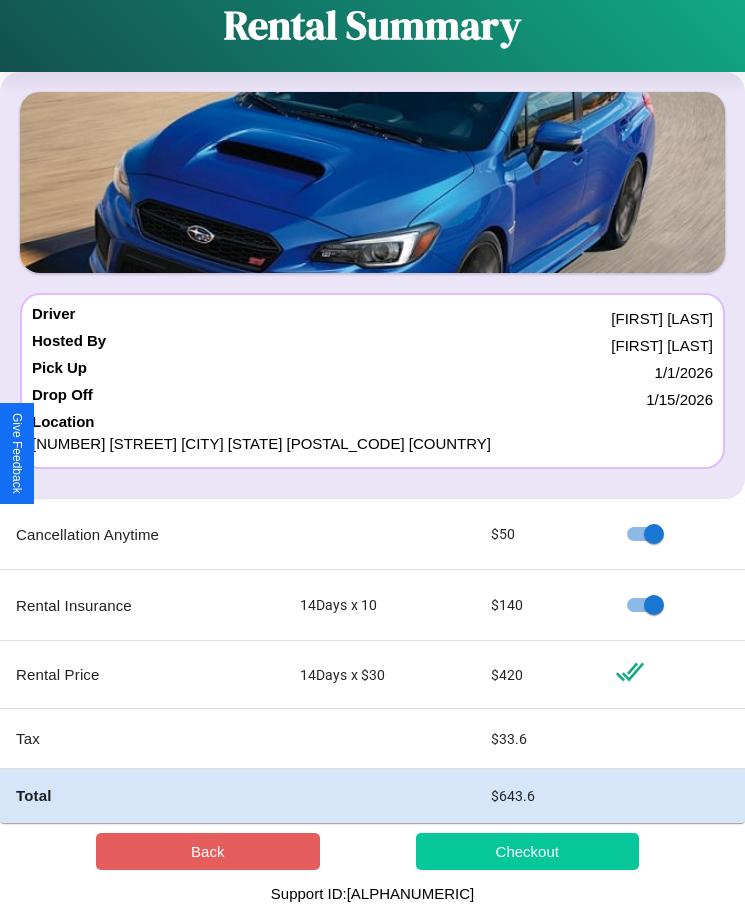 click on "Checkout" at bounding box center [528, 851] 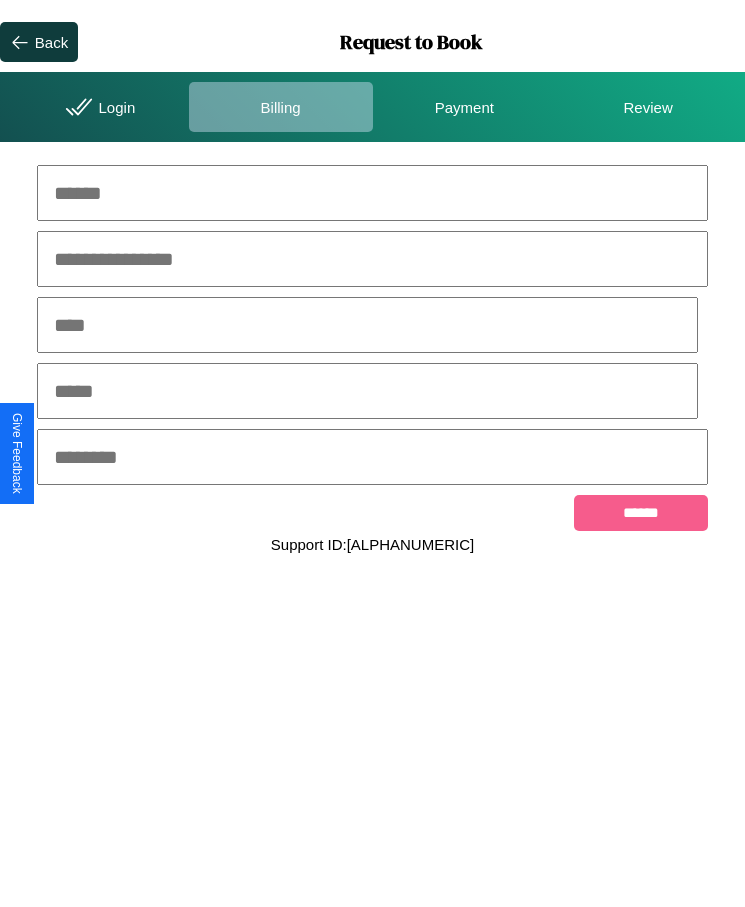 scroll, scrollTop: 0, scrollLeft: 0, axis: both 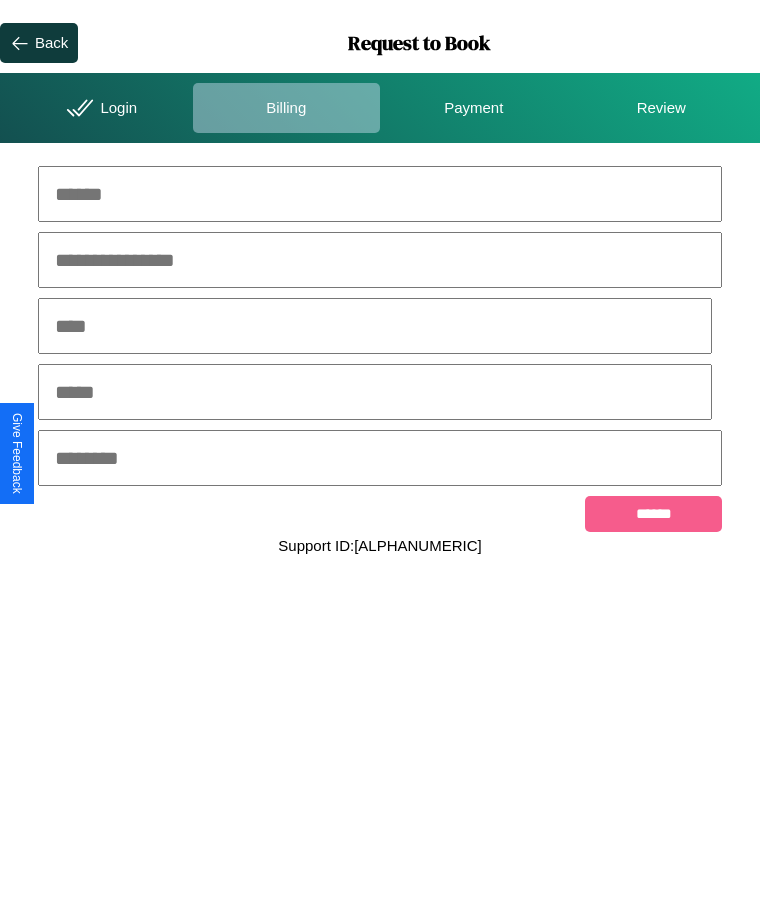 click at bounding box center [380, 194] 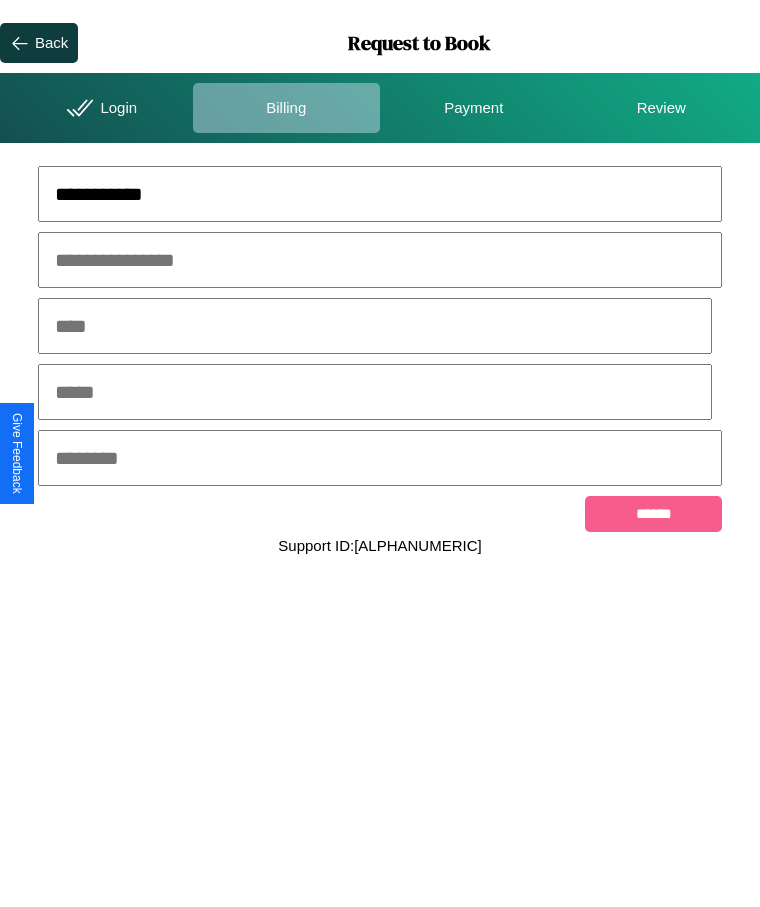 type on "**********" 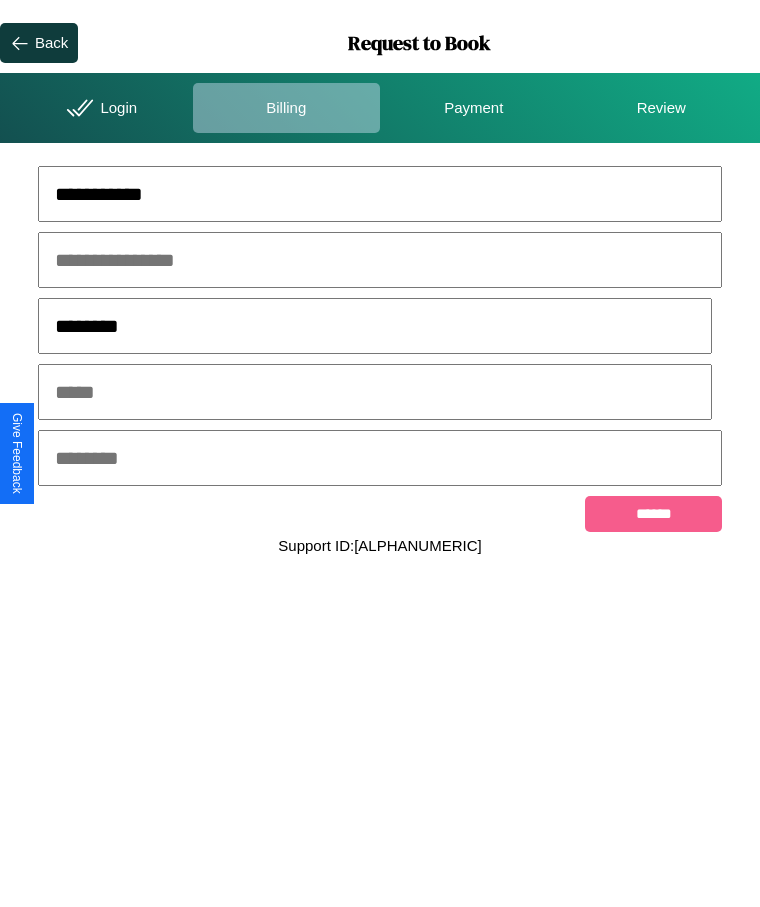type on "********" 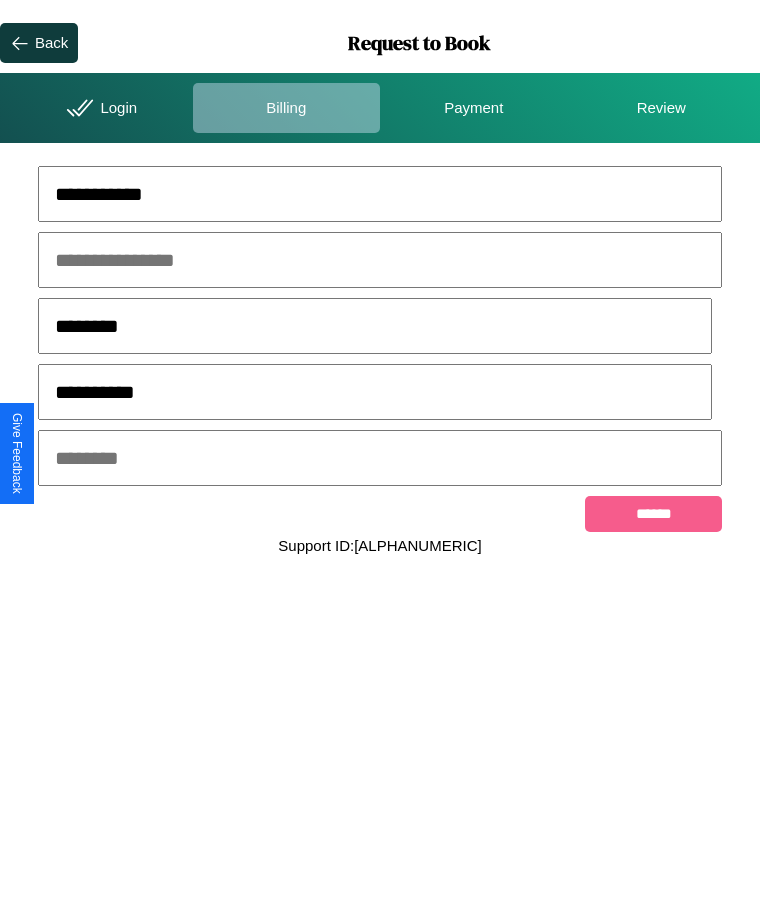 type on "**********" 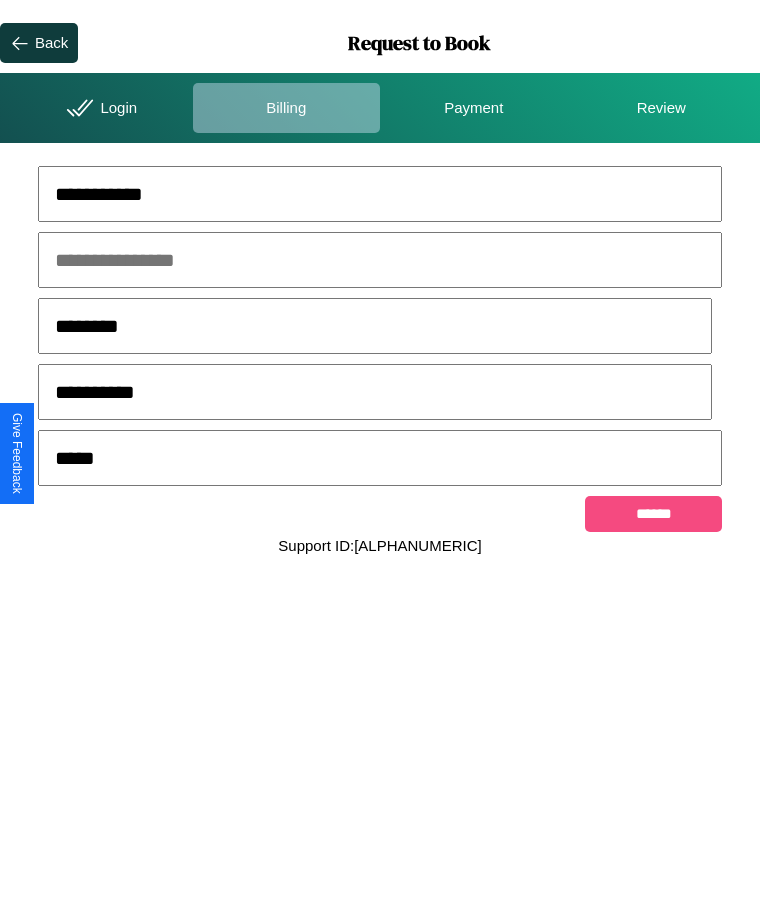 type on "*****" 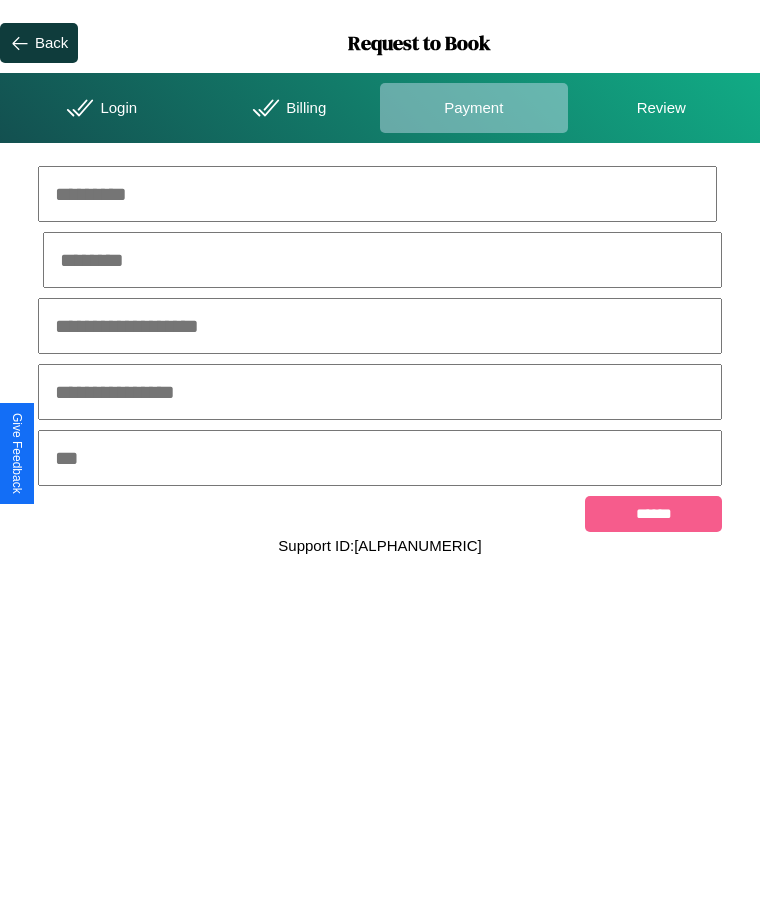 click at bounding box center [377, 194] 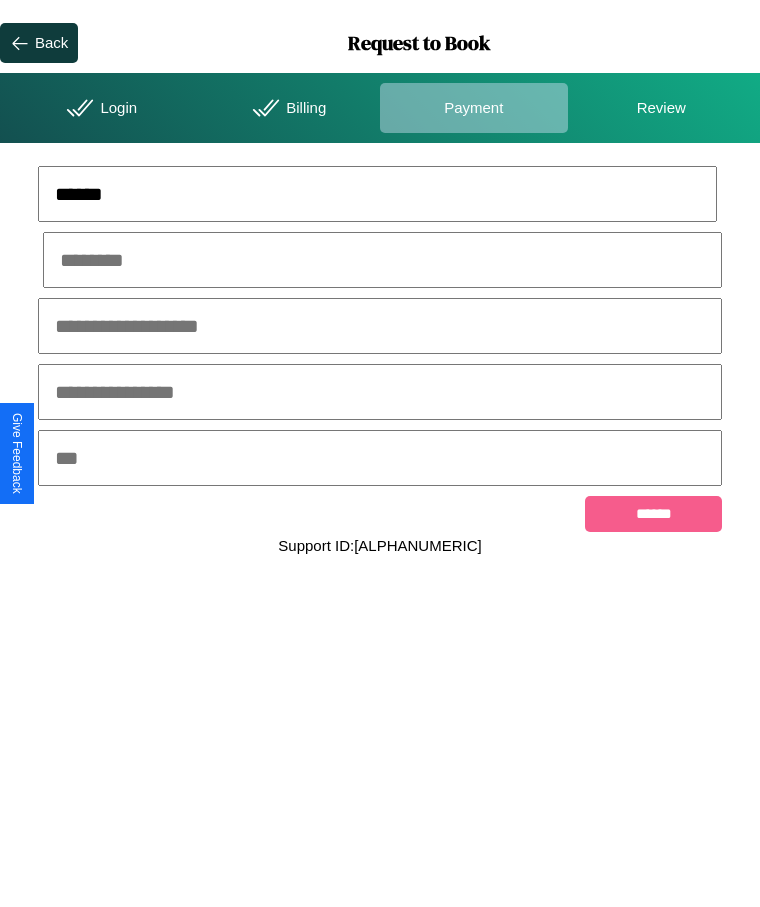 type on "******" 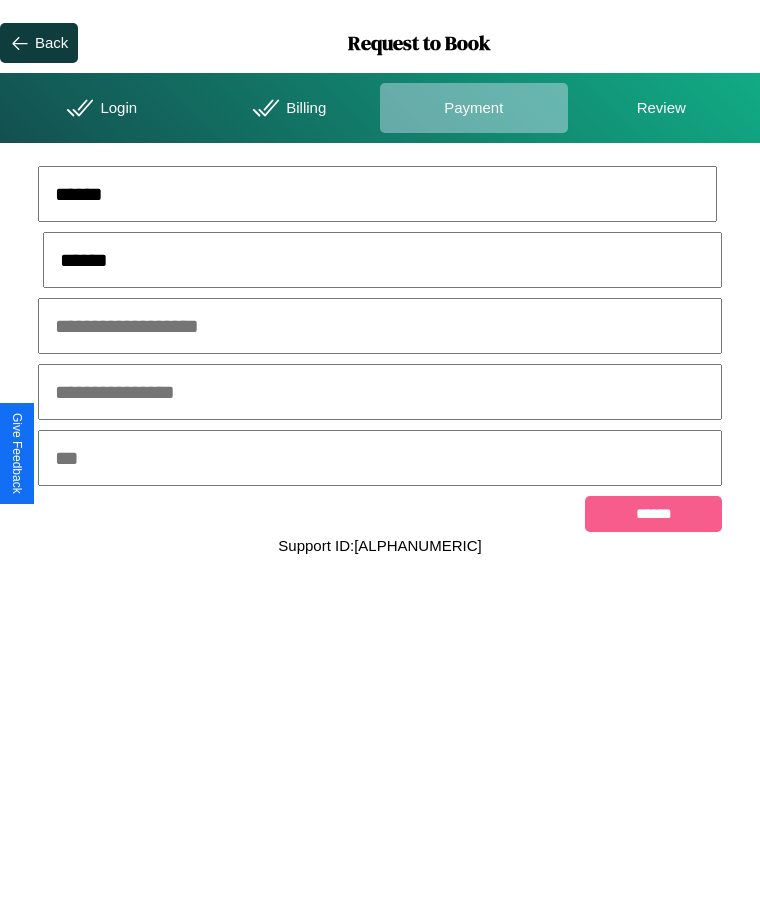 type on "******" 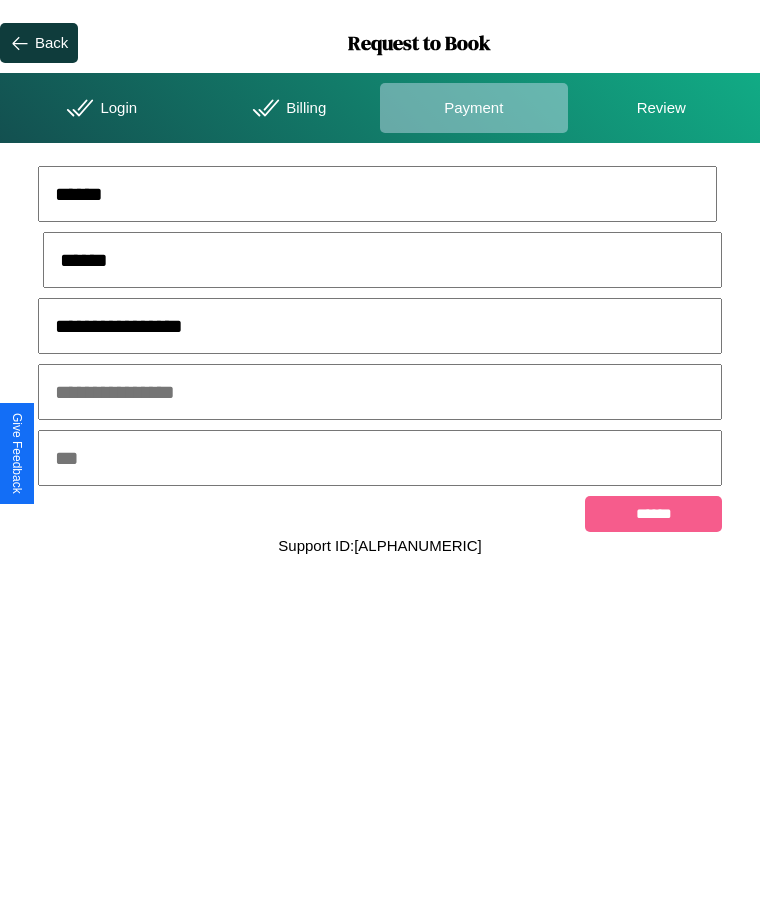 type on "**********" 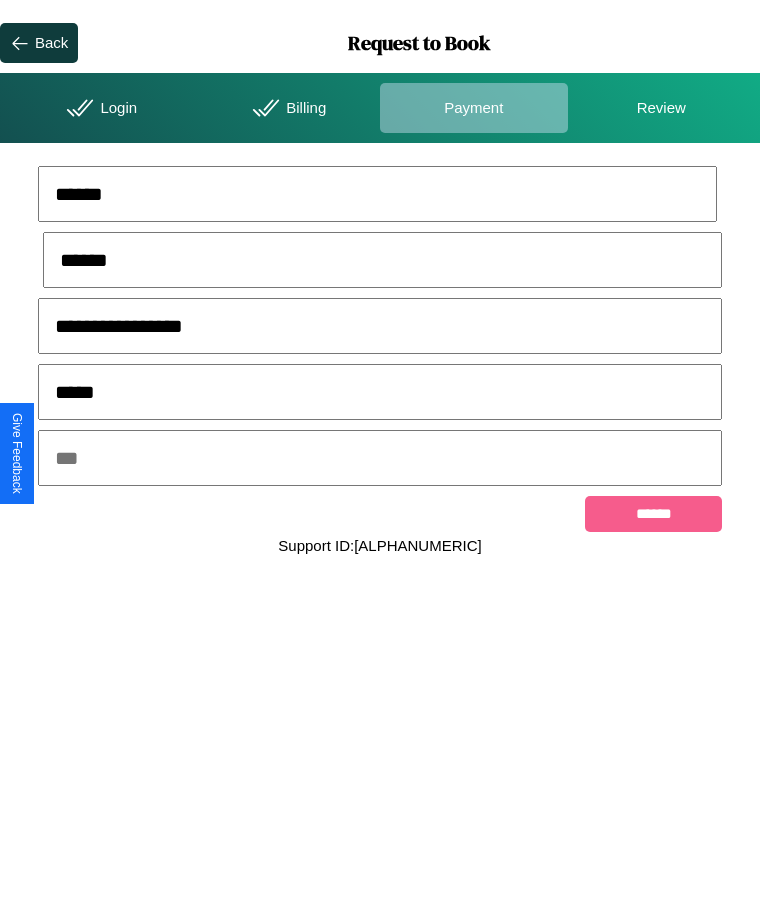 type on "*****" 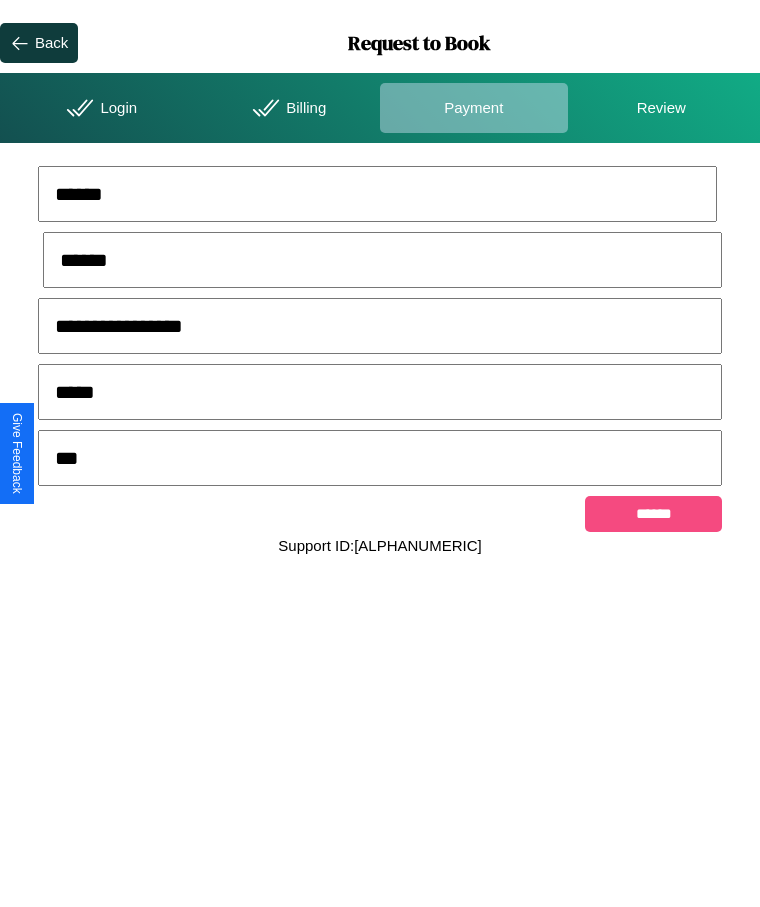 type on "***" 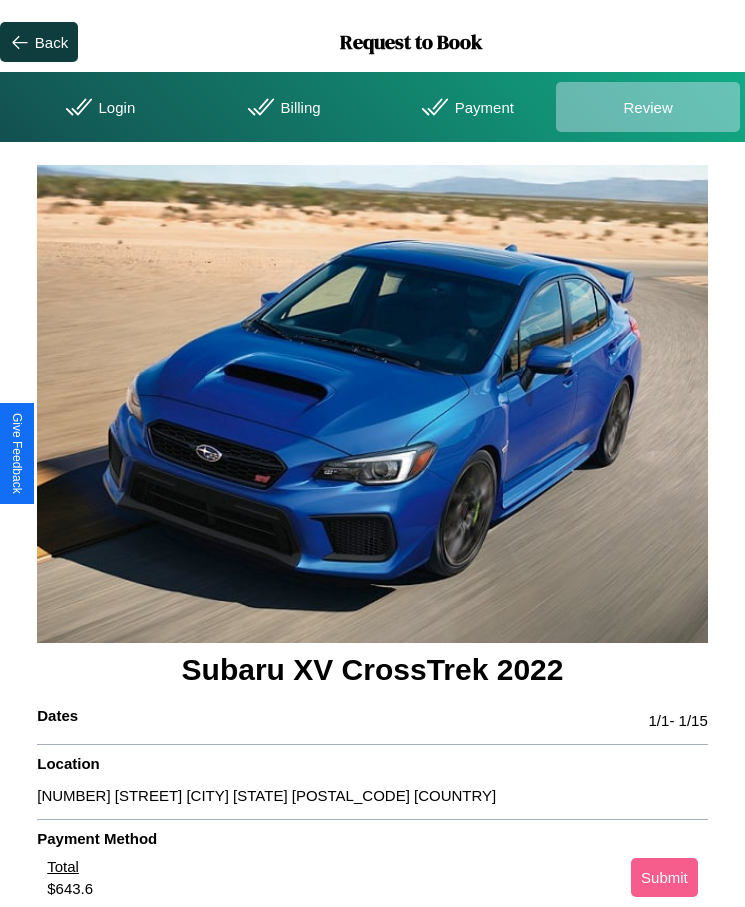 scroll, scrollTop: 2, scrollLeft: 0, axis: vertical 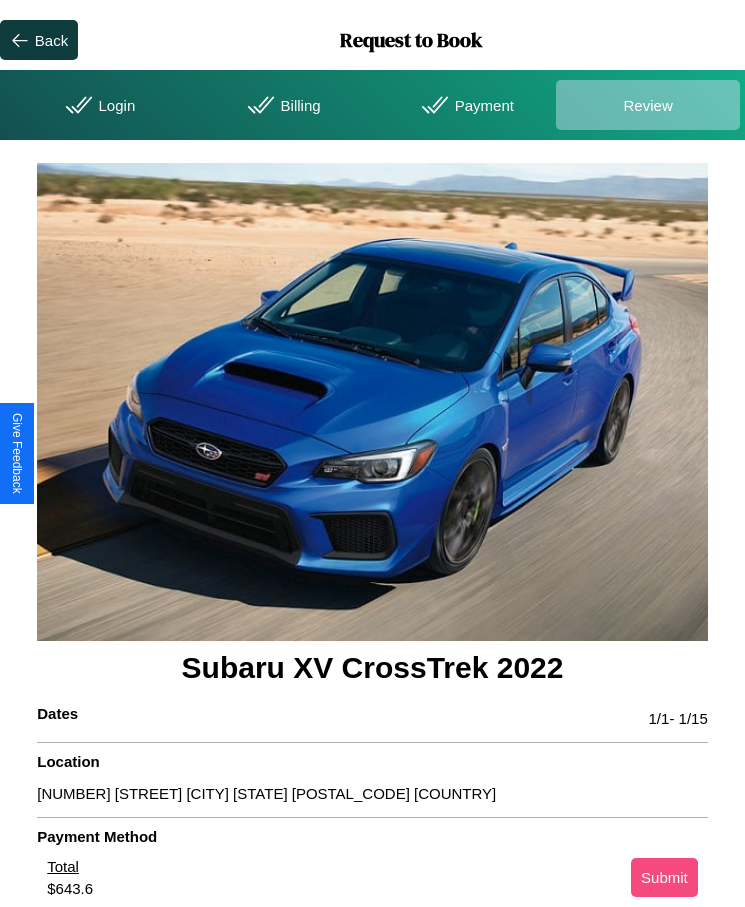 click on "Submit" at bounding box center [664, 877] 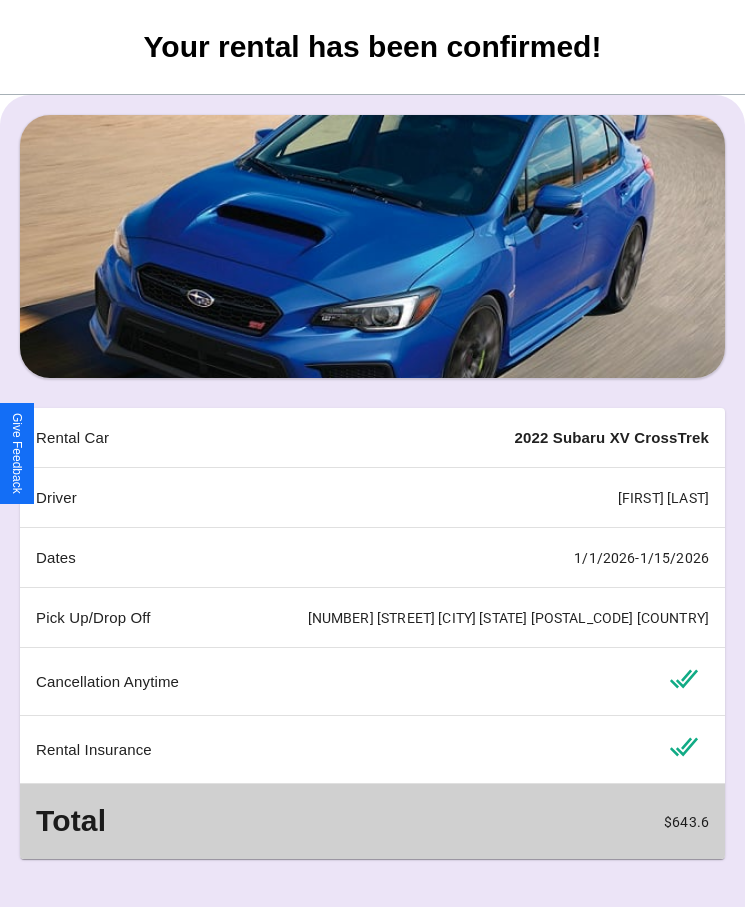 scroll, scrollTop: 162, scrollLeft: 0, axis: vertical 